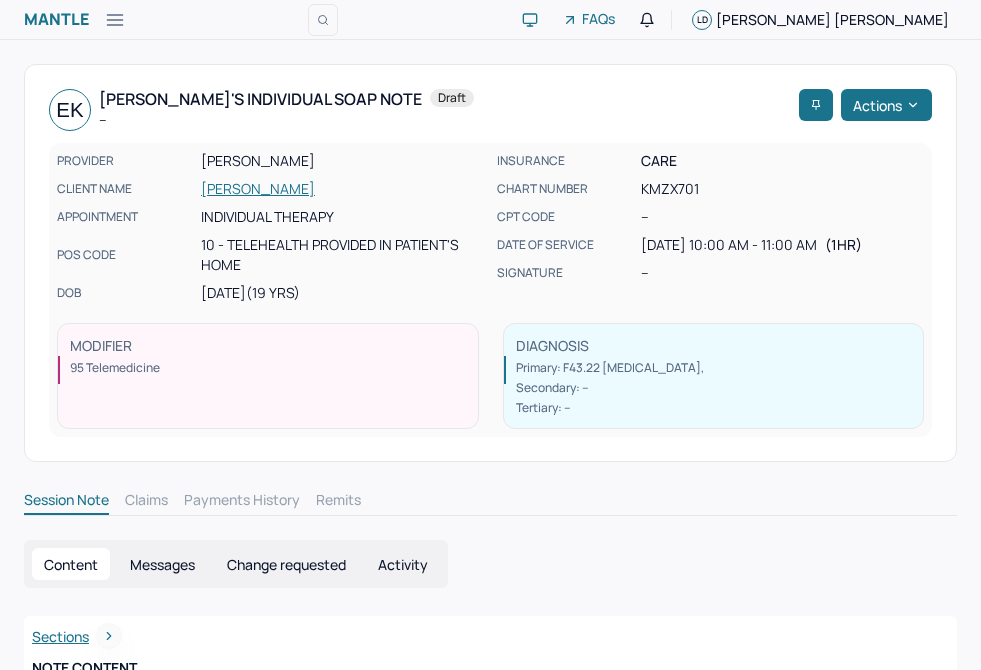 scroll, scrollTop: 0, scrollLeft: 0, axis: both 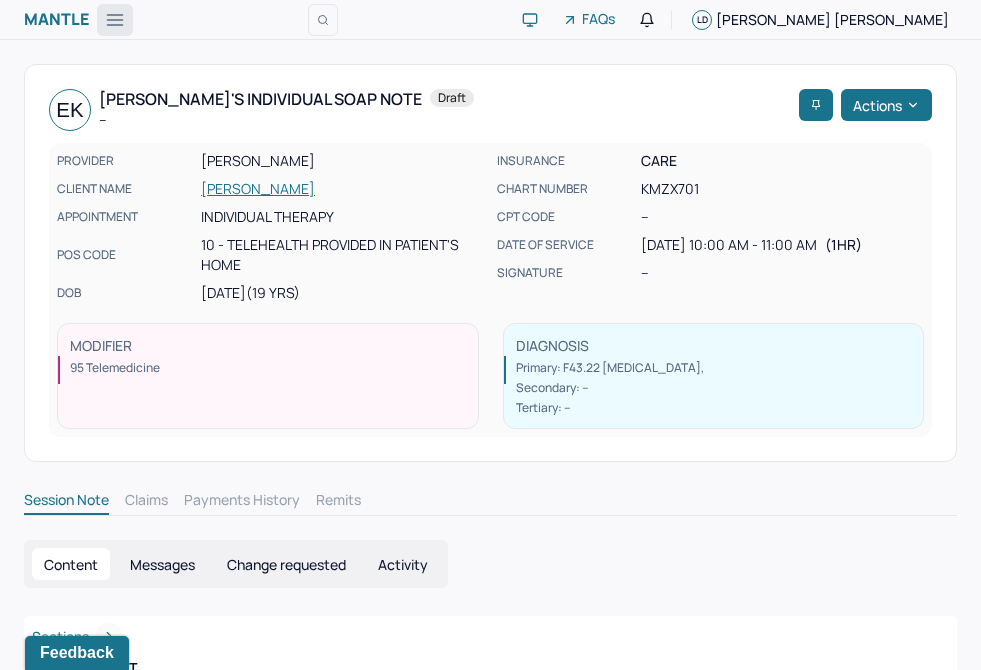 click 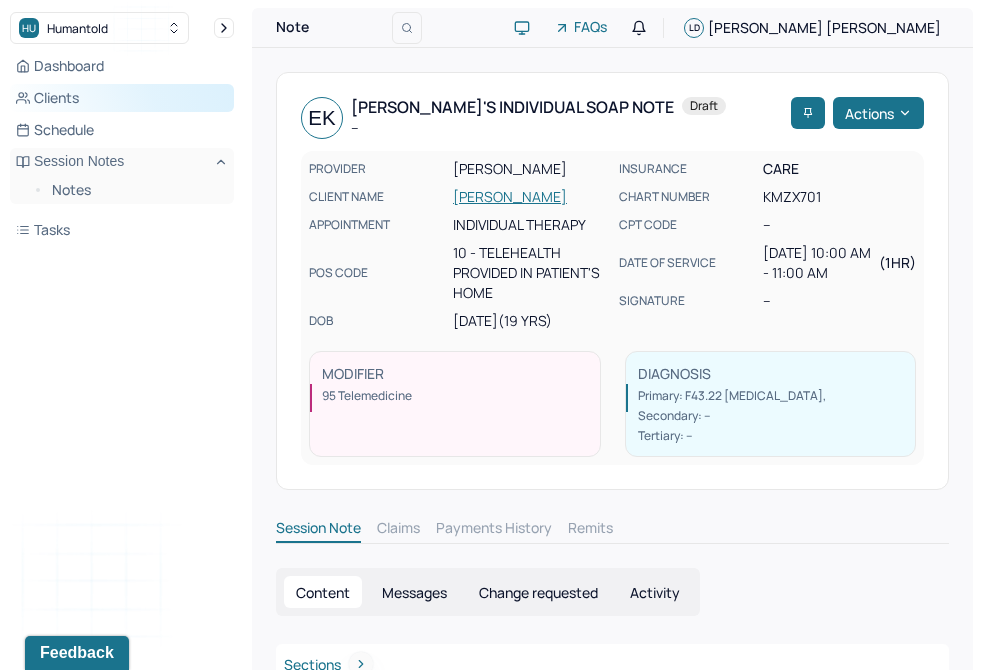 click on "Clients" at bounding box center [122, 98] 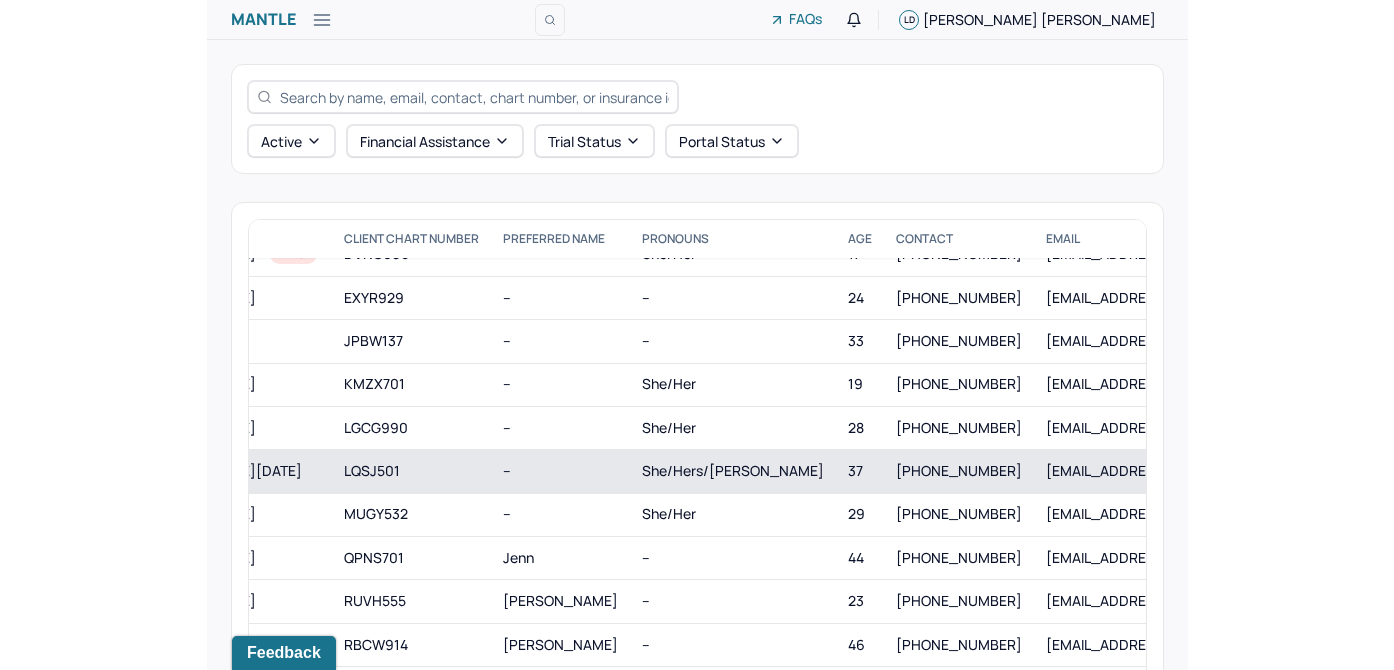 scroll, scrollTop: 244, scrollLeft: 134, axis: both 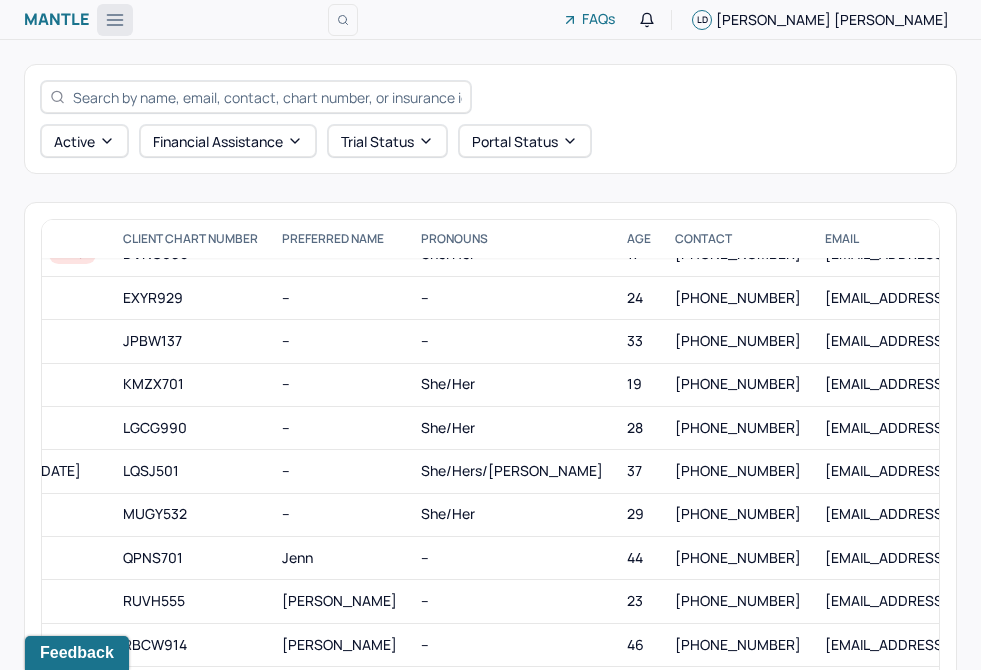 click 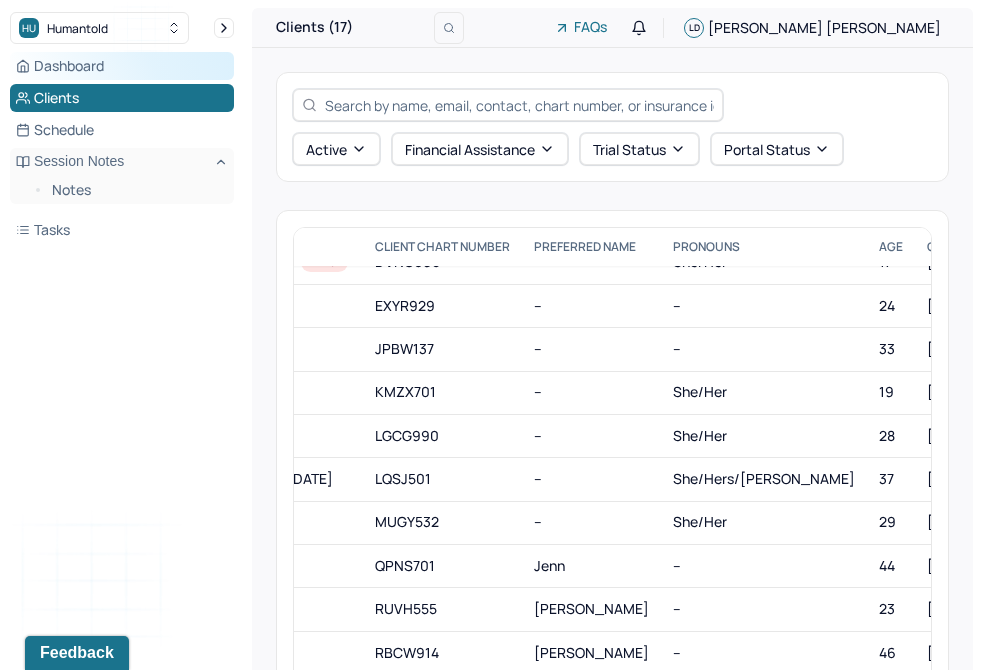 click on "Dashboard" at bounding box center (122, 66) 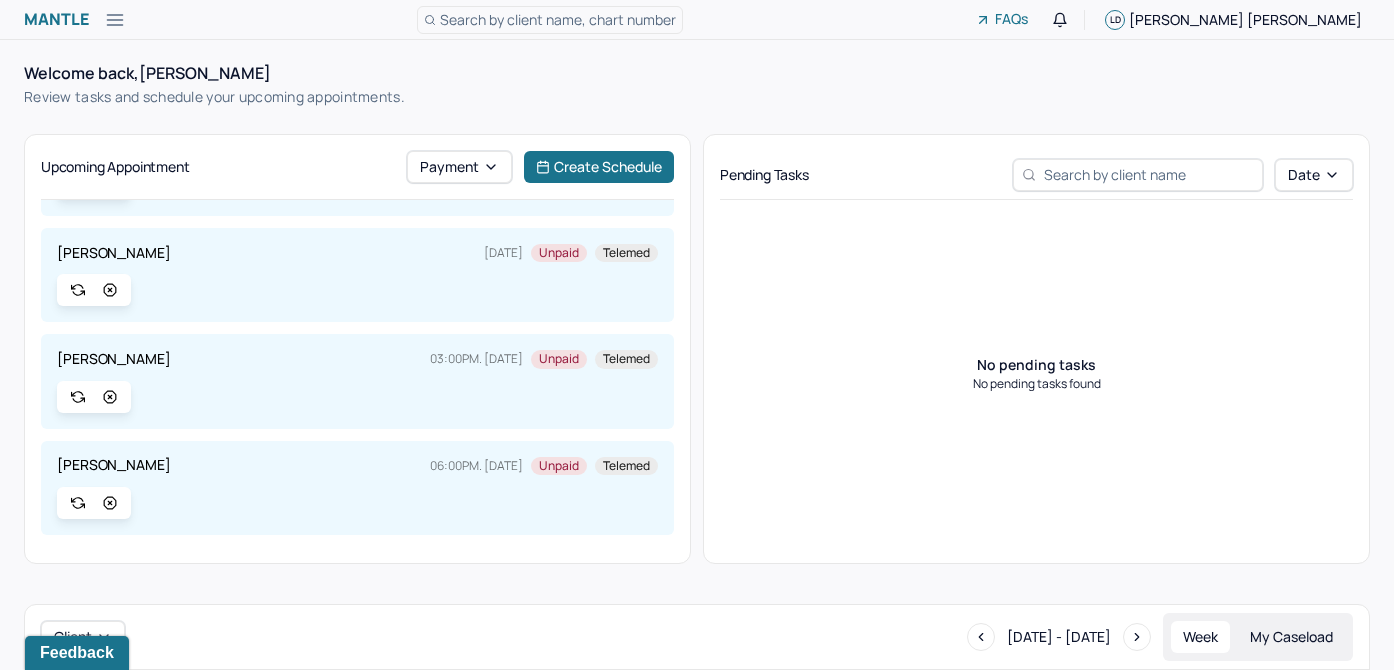 scroll, scrollTop: 193, scrollLeft: 0, axis: vertical 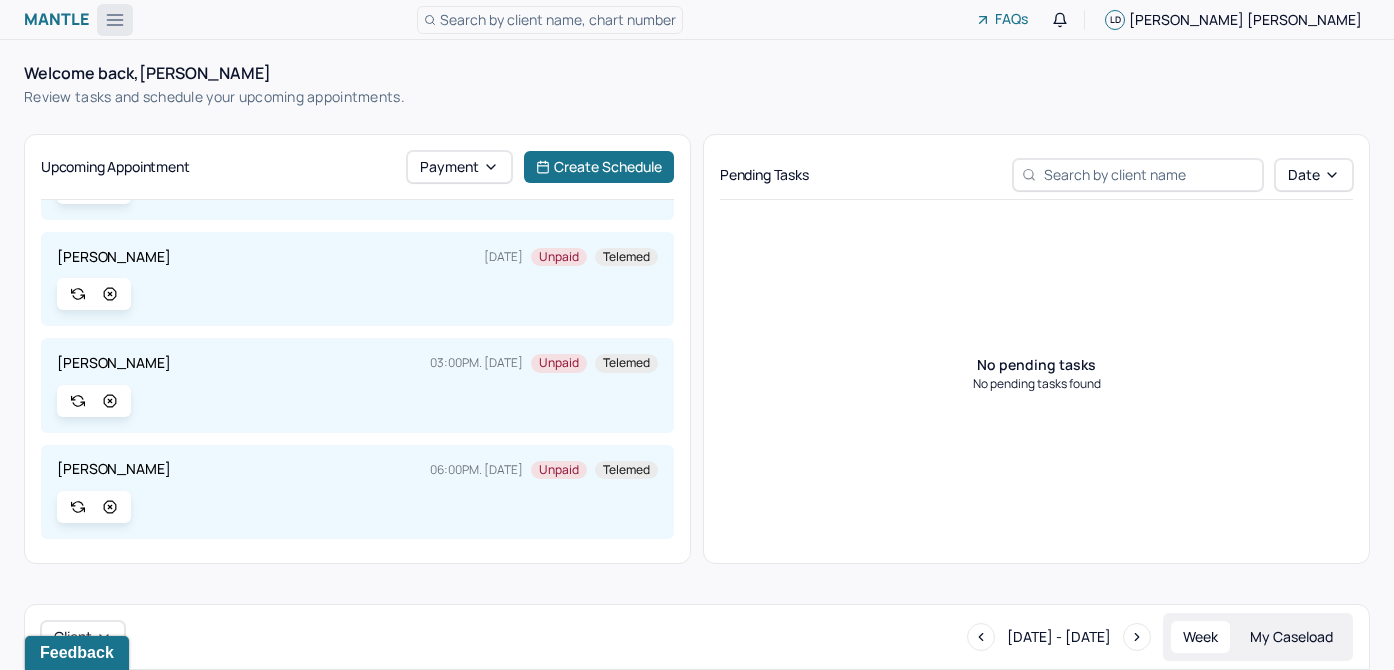 click 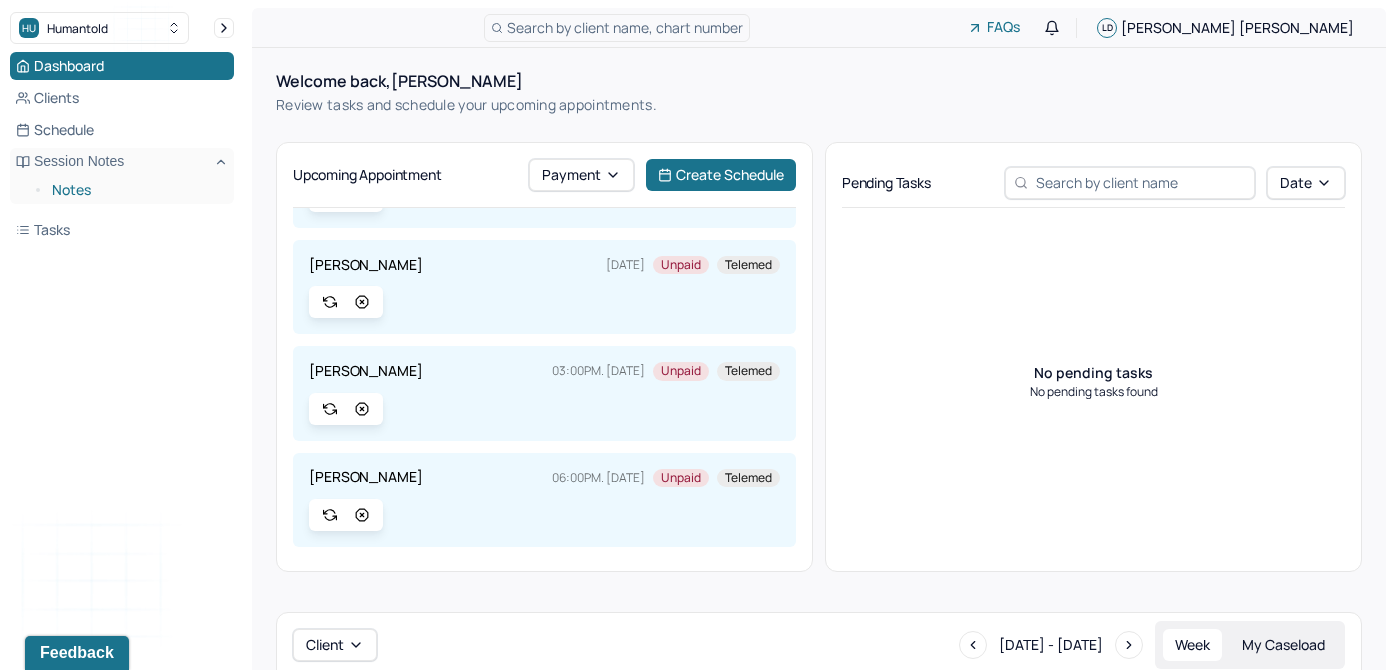 click on "Notes" at bounding box center [135, 190] 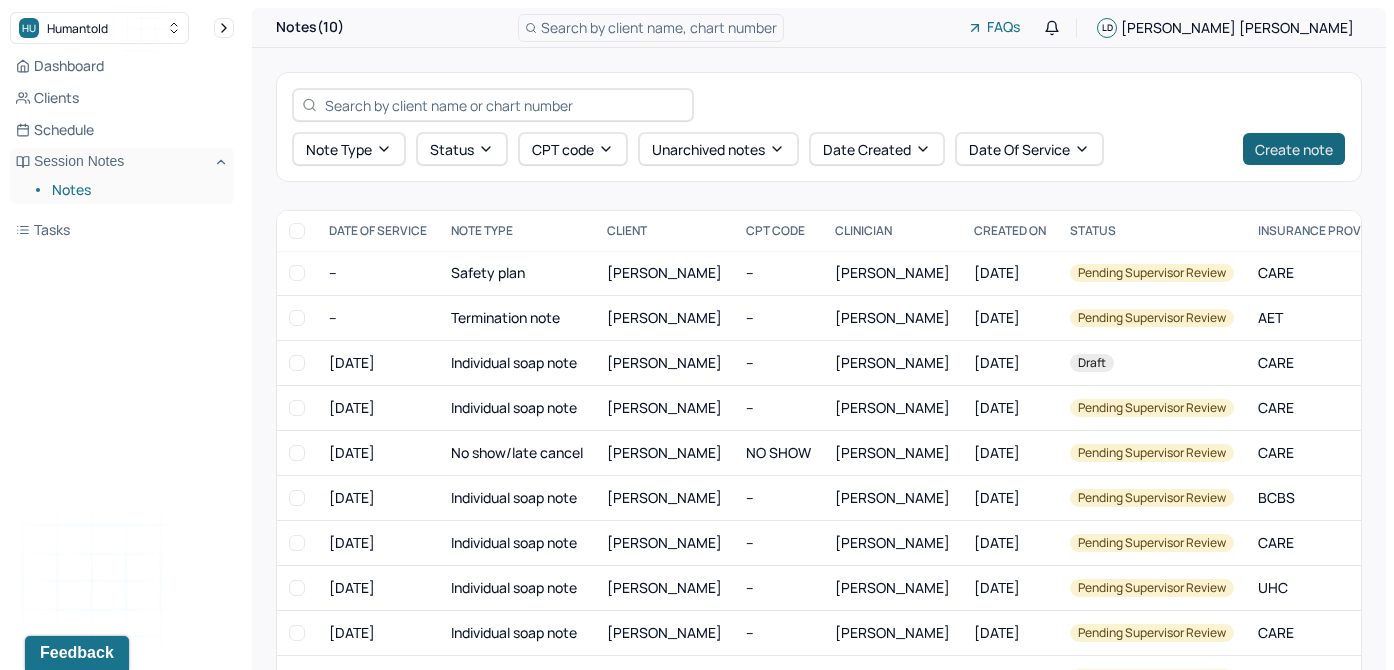 click on "Create note" at bounding box center (1294, 149) 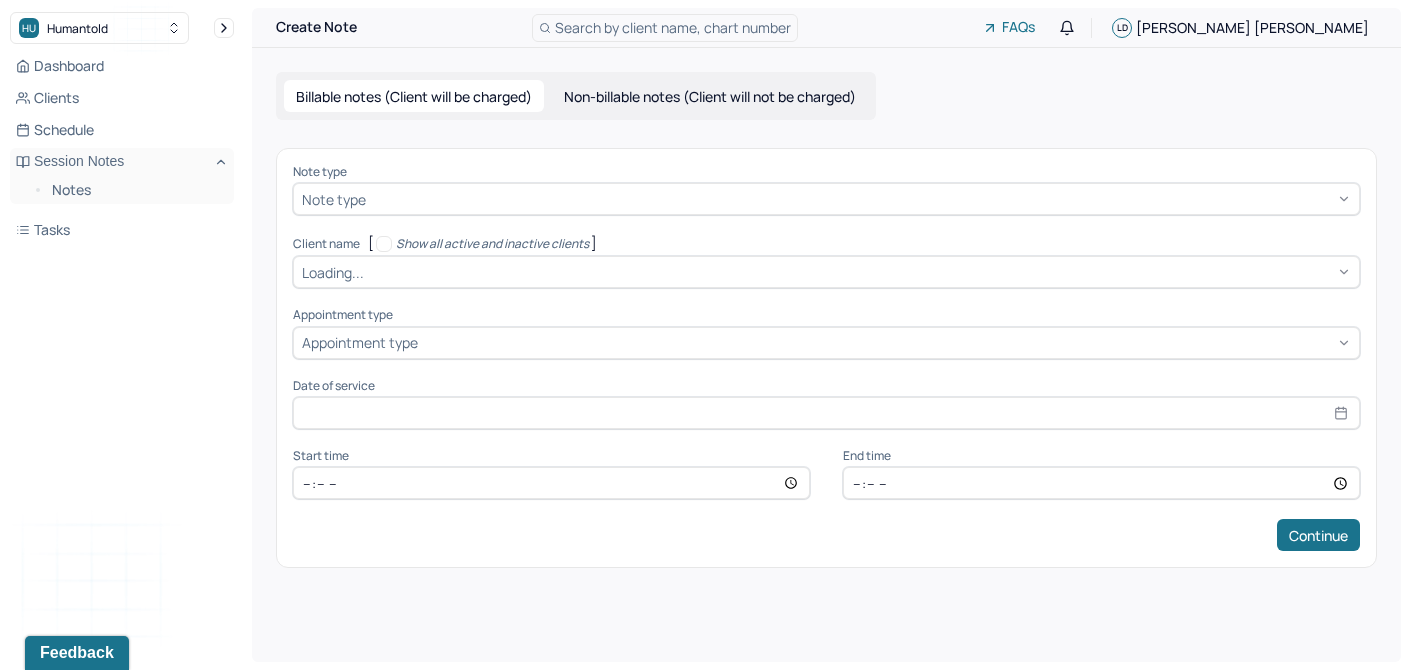 click at bounding box center [860, 199] 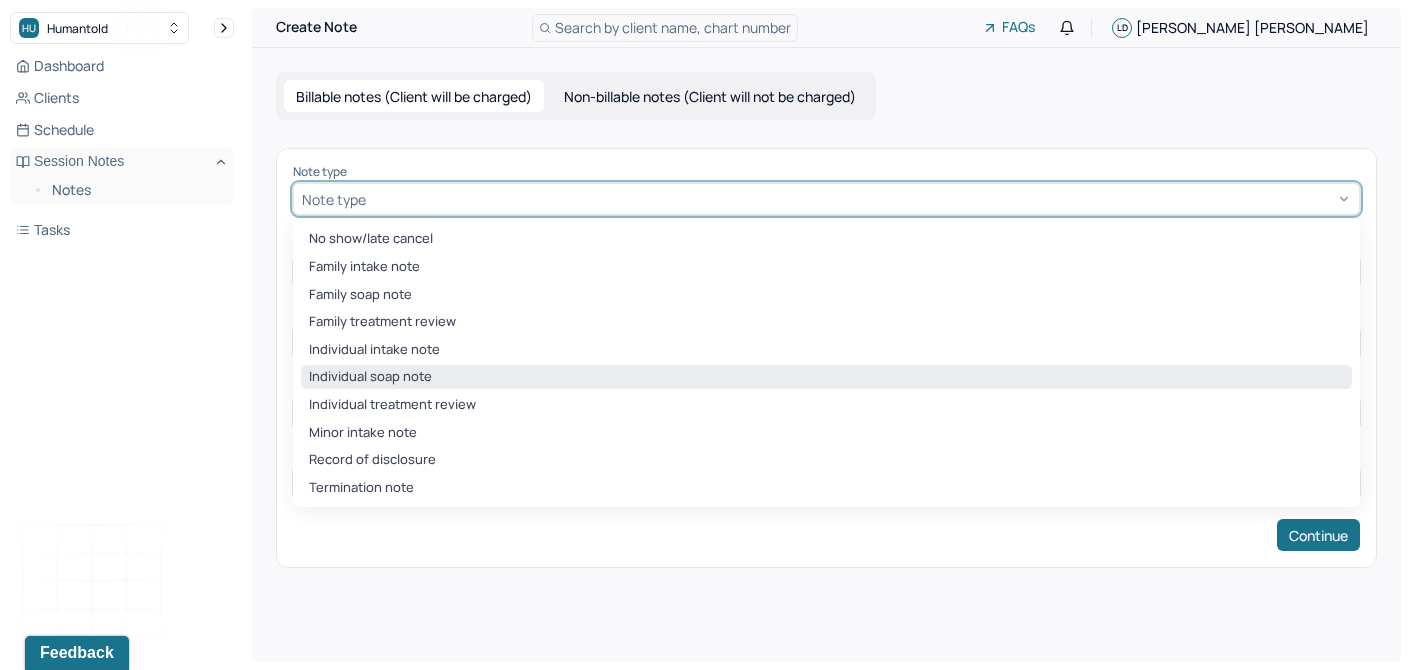 click on "Individual soap note" at bounding box center (826, 377) 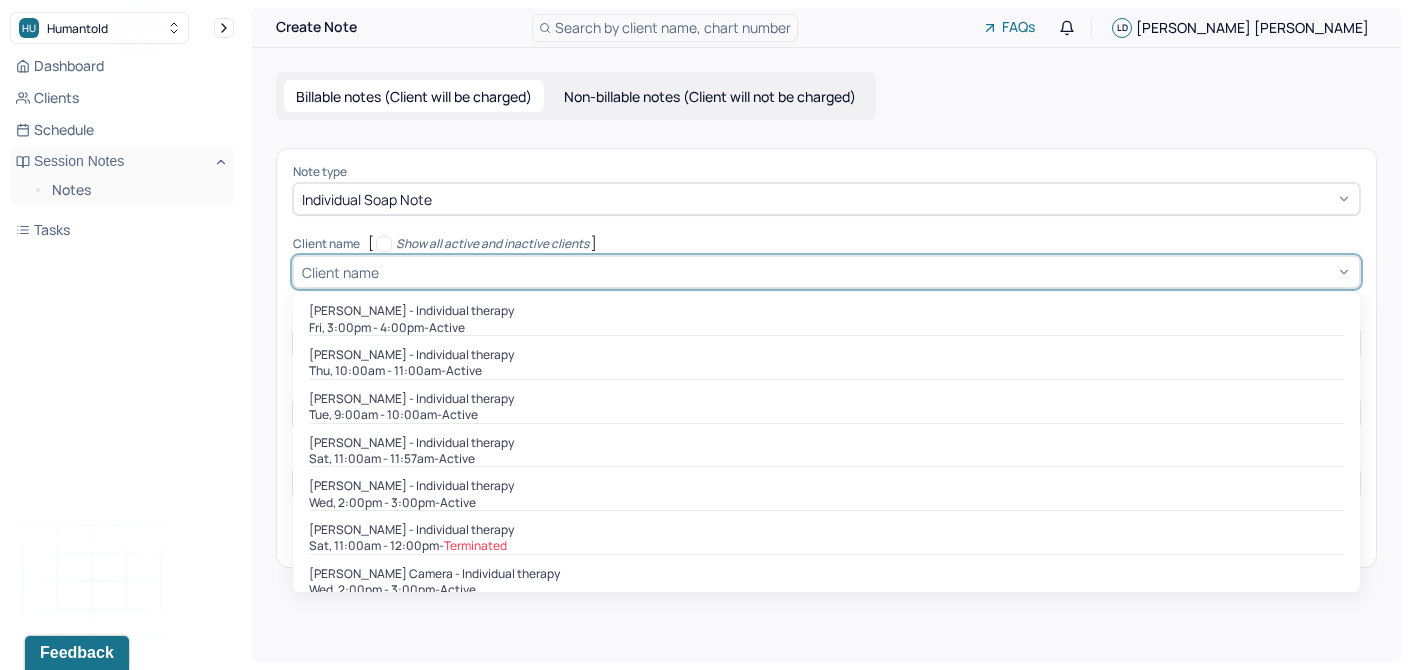 click at bounding box center (867, 272) 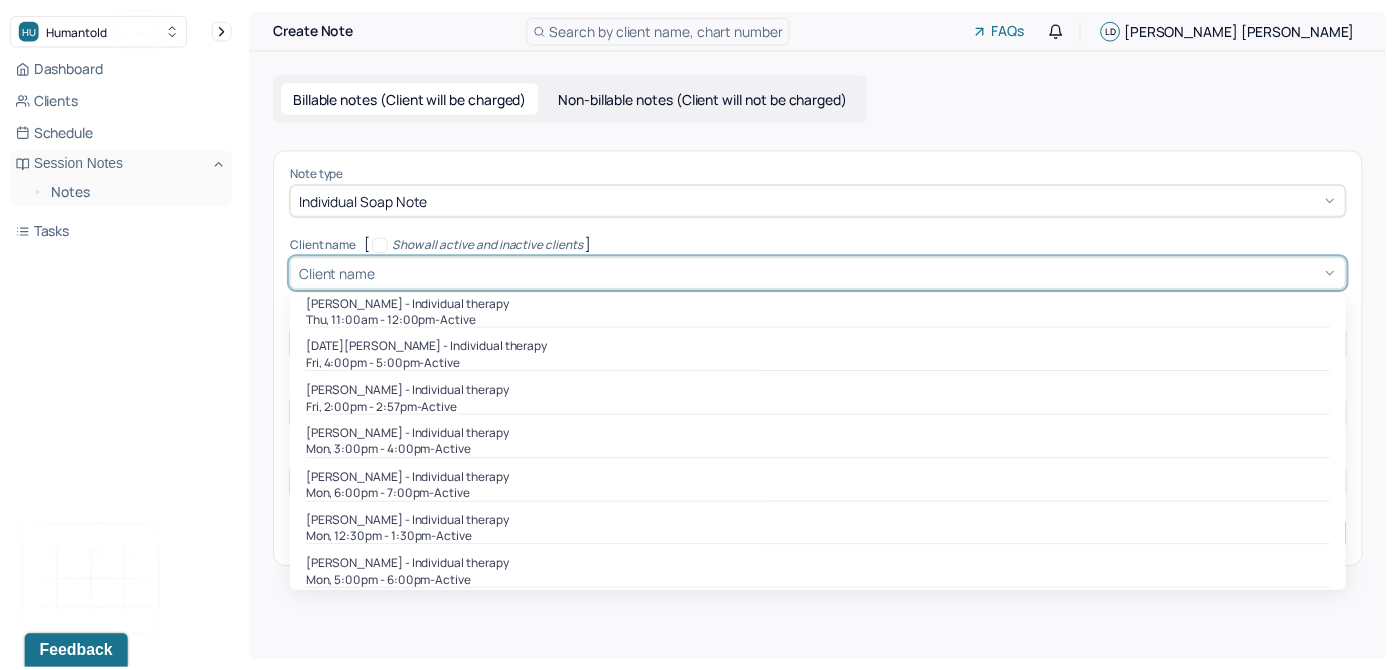 scroll, scrollTop: 500, scrollLeft: 0, axis: vertical 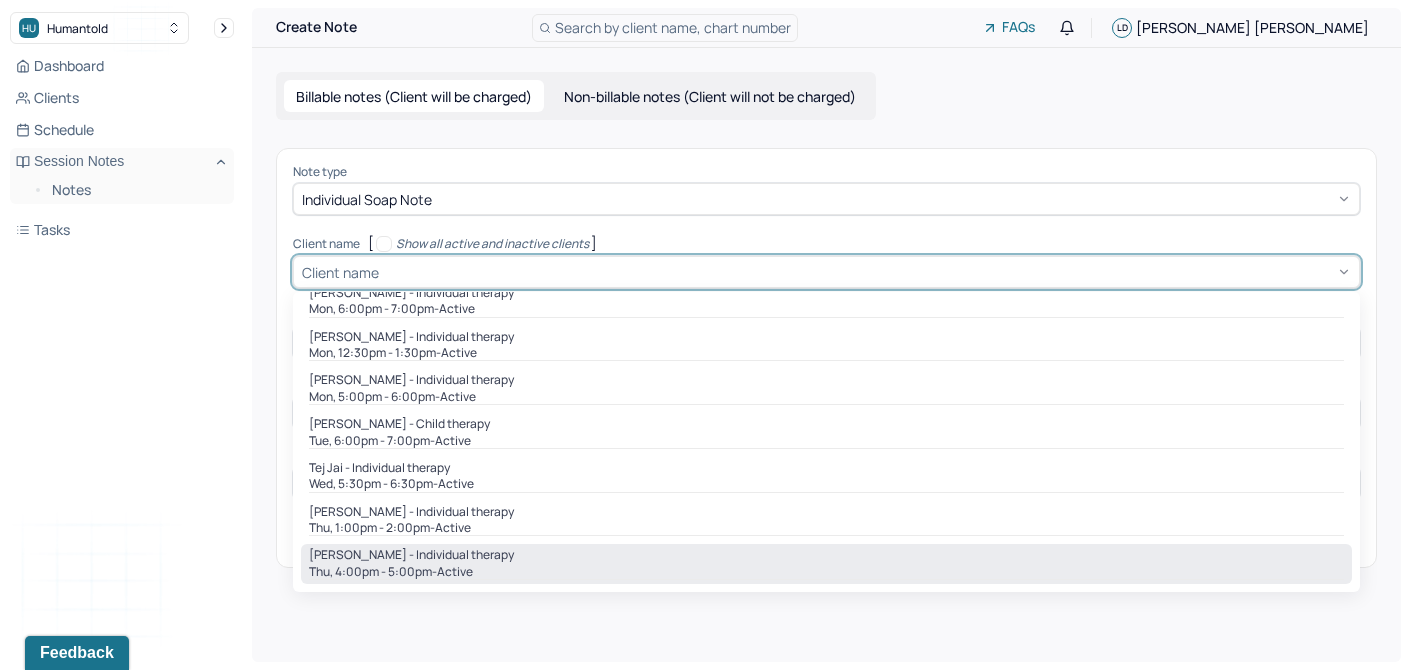 click on "[PERSON_NAME] - Individual therapy" at bounding box center [411, 555] 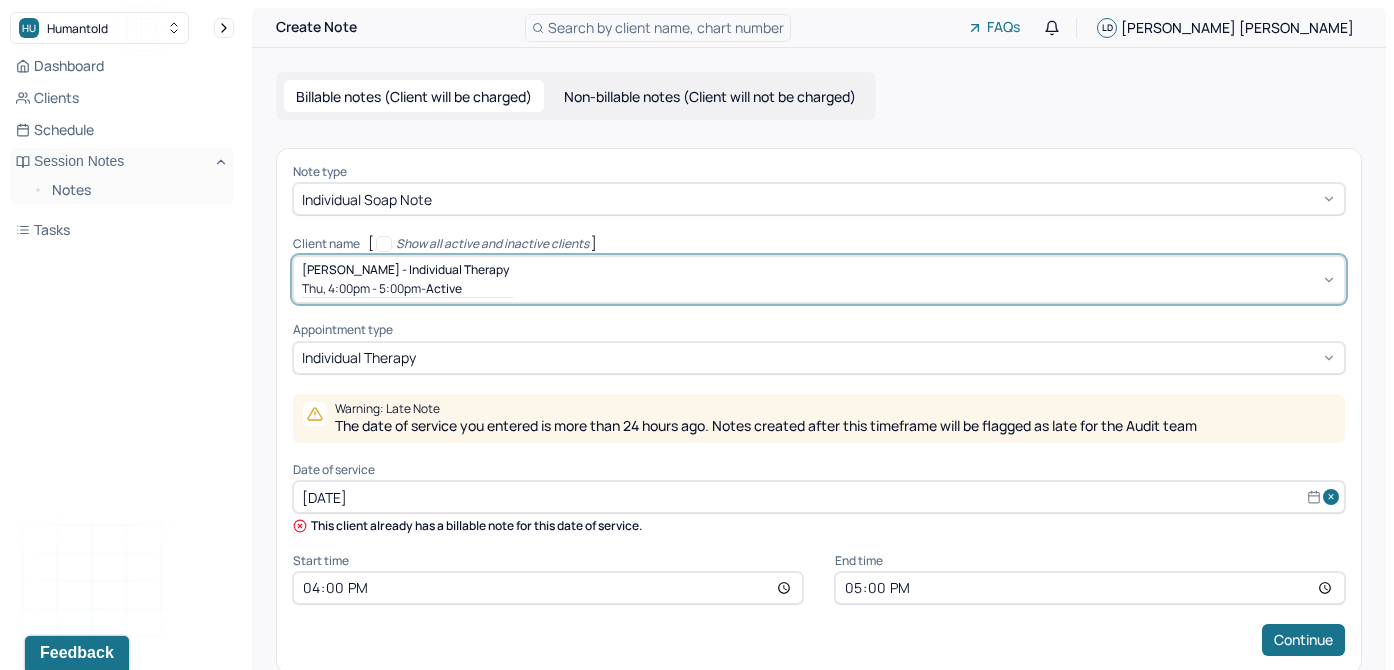 click on "[DATE]" at bounding box center [819, 497] 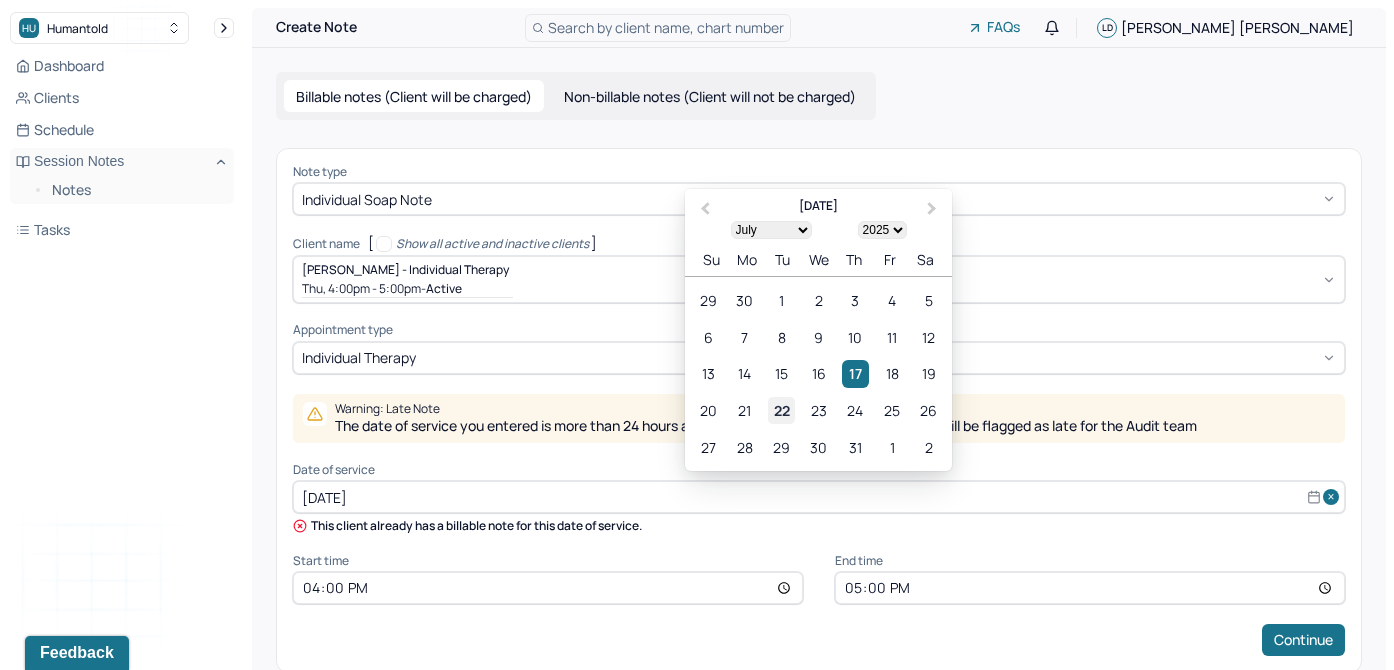 click on "22" at bounding box center [781, 410] 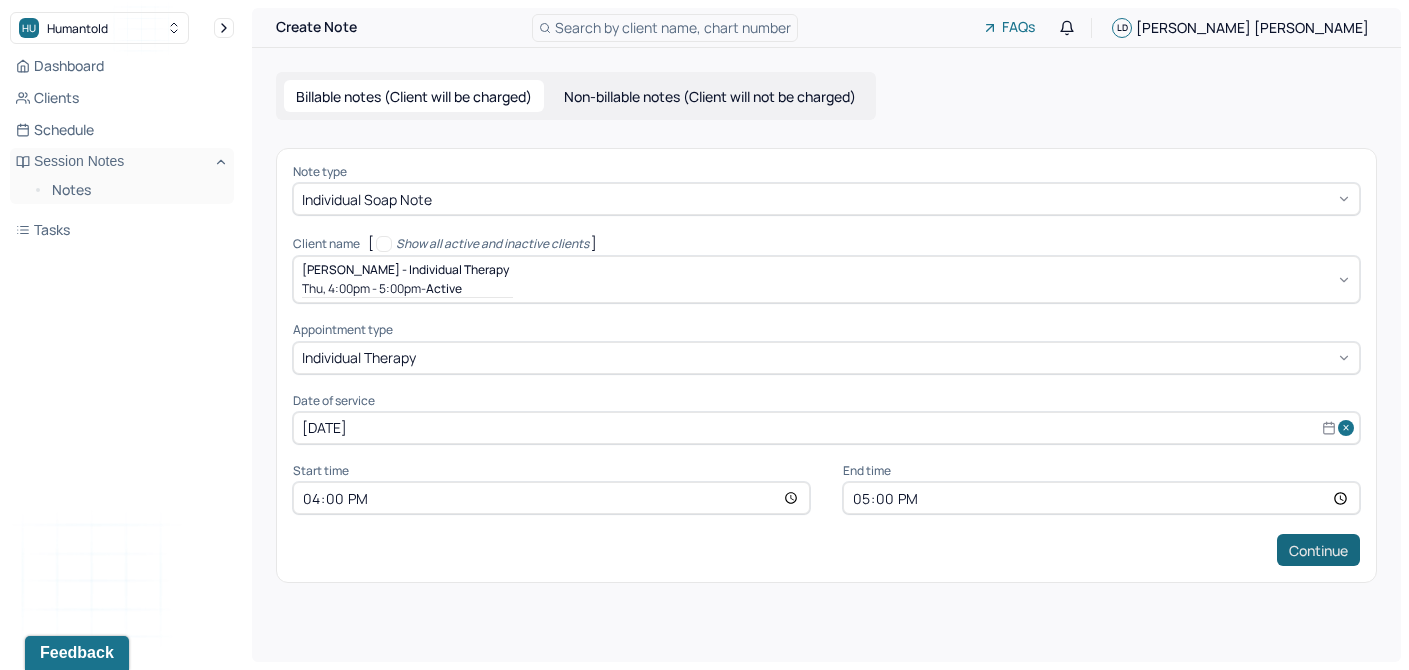 click on "Continue" at bounding box center (1318, 550) 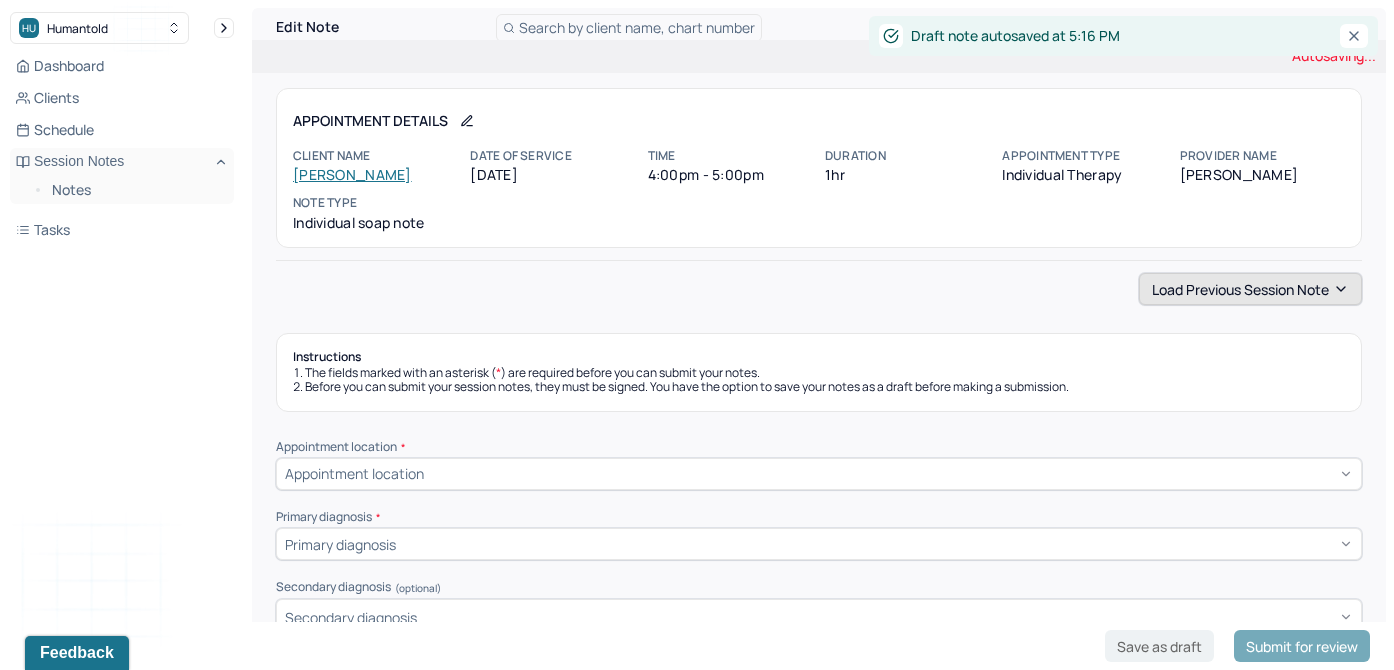 click on "Load previous session note" at bounding box center [1250, 289] 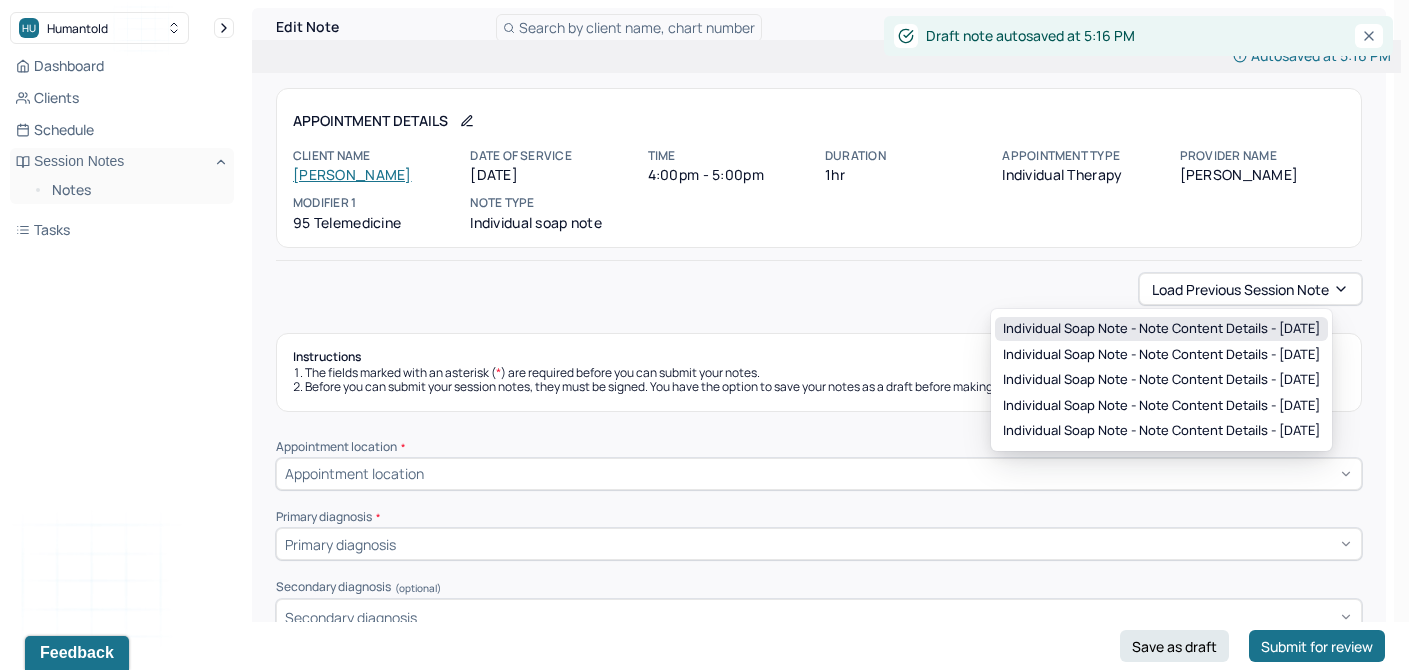 click on "Individual soap note   - Note content Details -   [DATE]" at bounding box center (1161, 329) 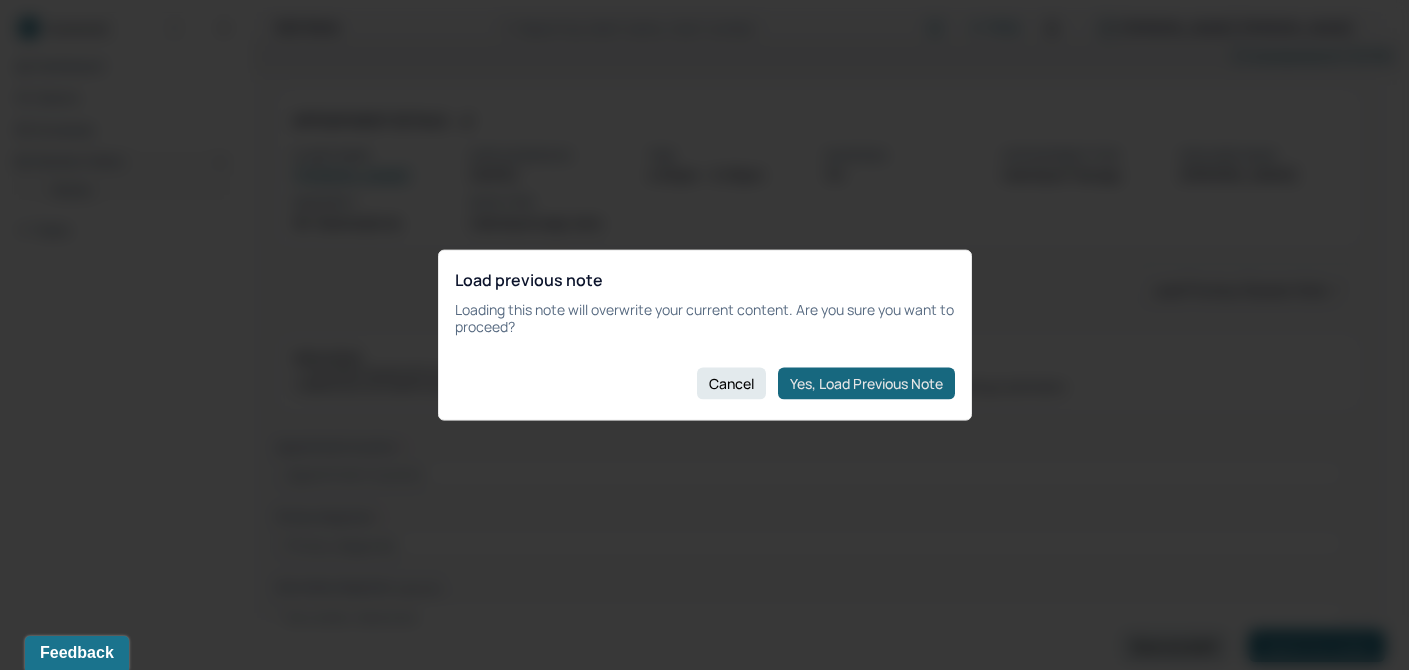 click on "Yes, Load Previous Note" at bounding box center (866, 383) 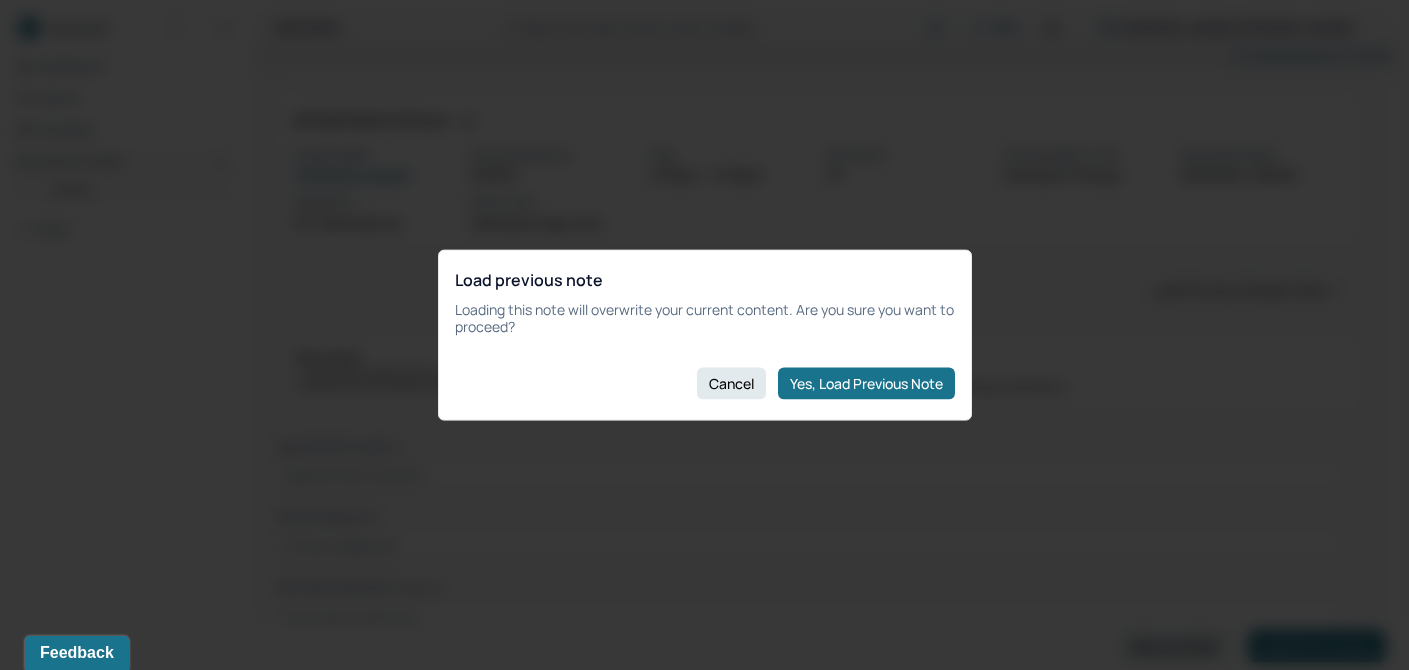 type on "Client presented with healthy and regulated emotional and behavioral symptoms throughout the session." 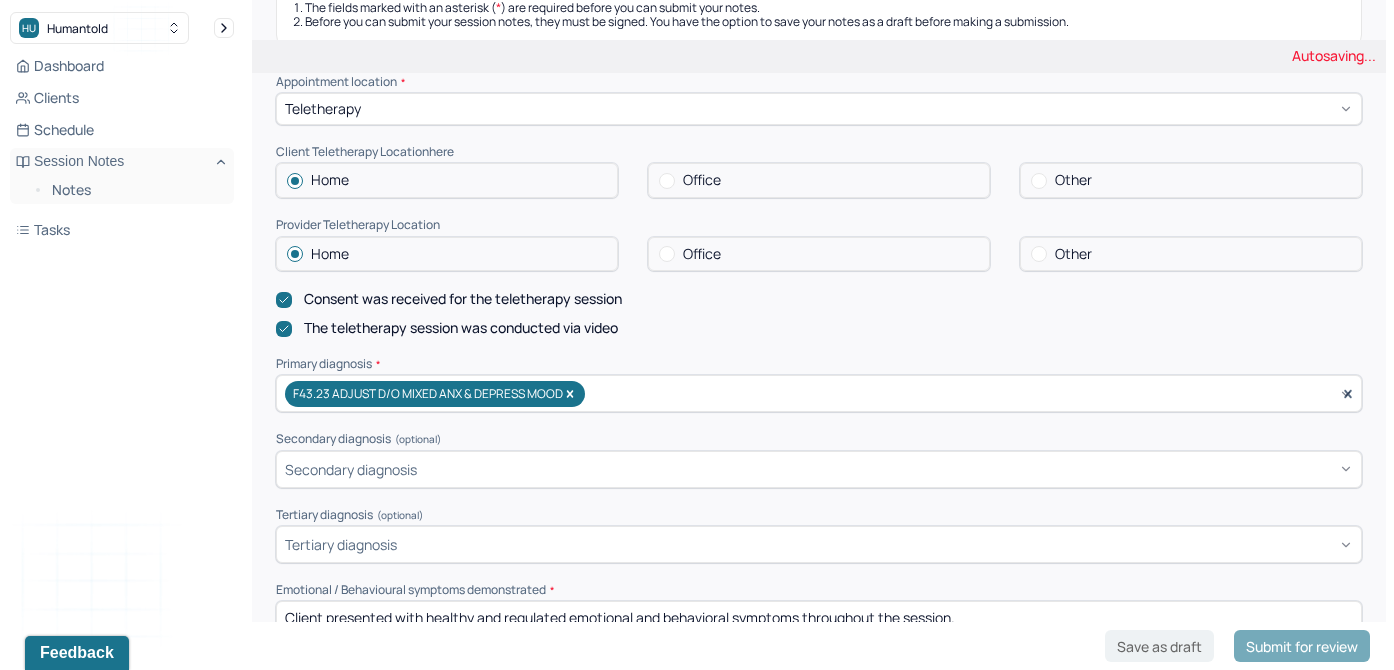 scroll, scrollTop: 368, scrollLeft: 0, axis: vertical 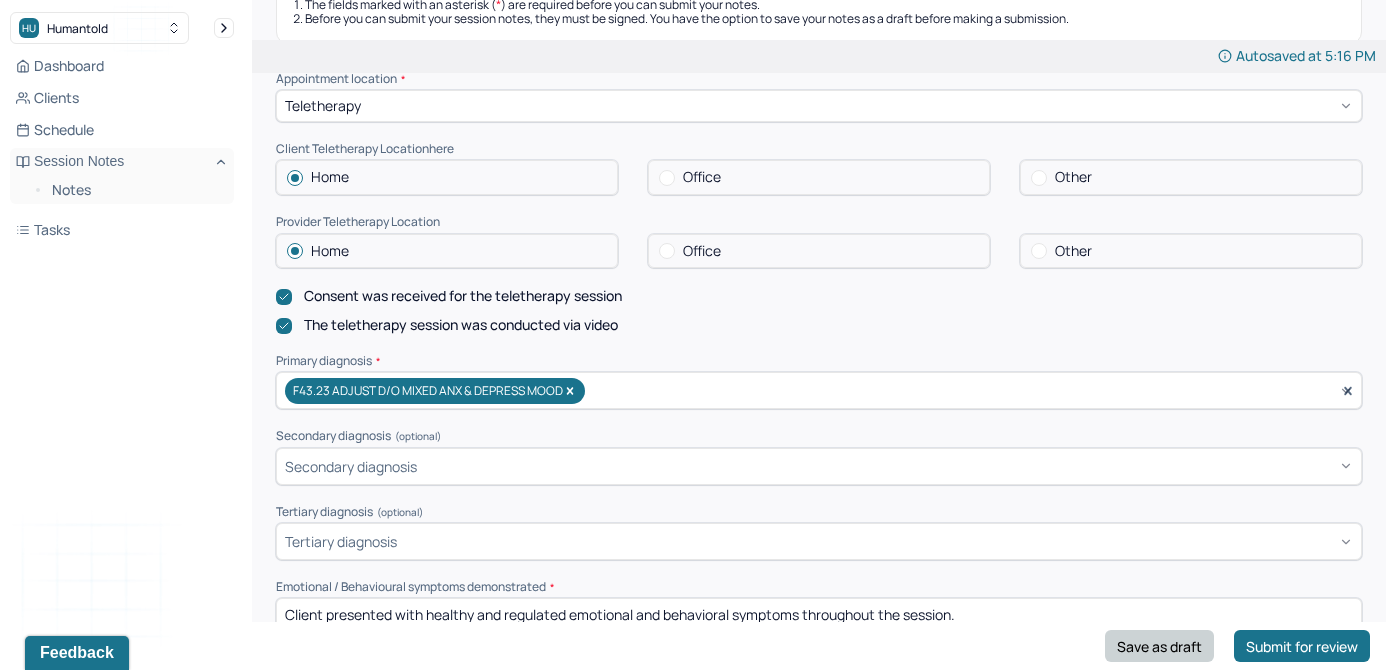 click on "Save as draft" at bounding box center [1159, 646] 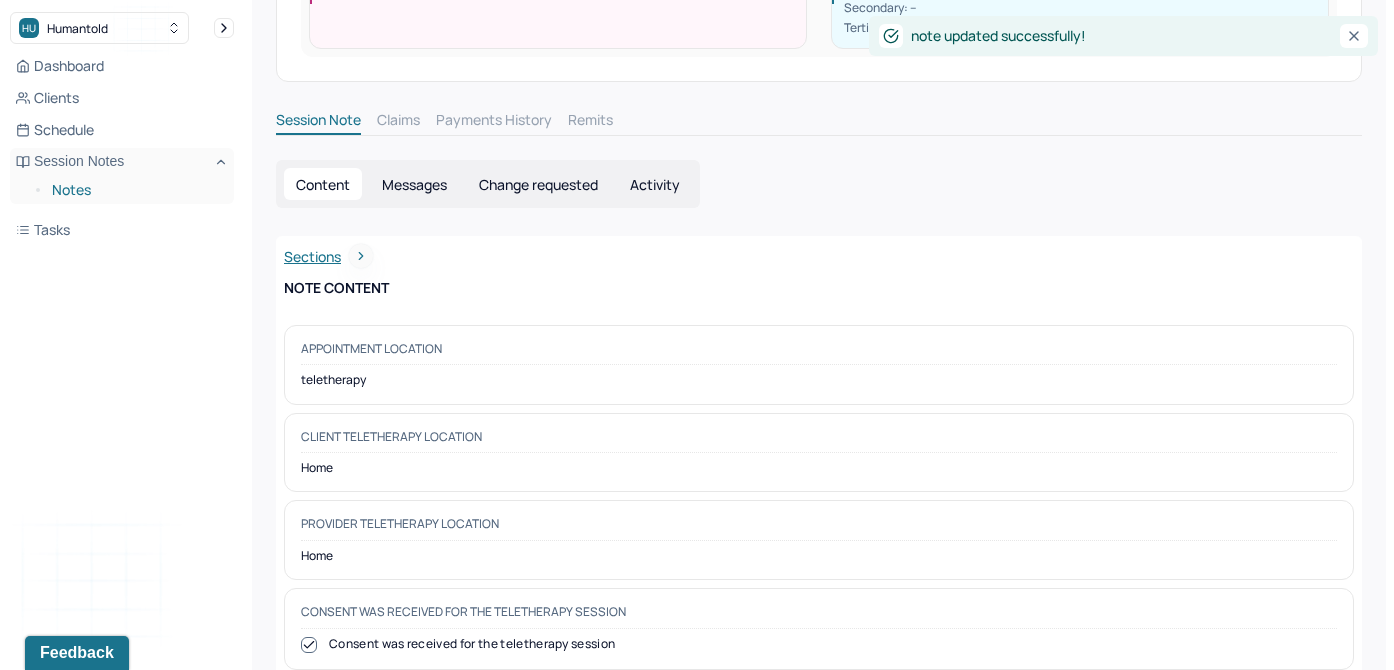click on "Notes" at bounding box center [135, 190] 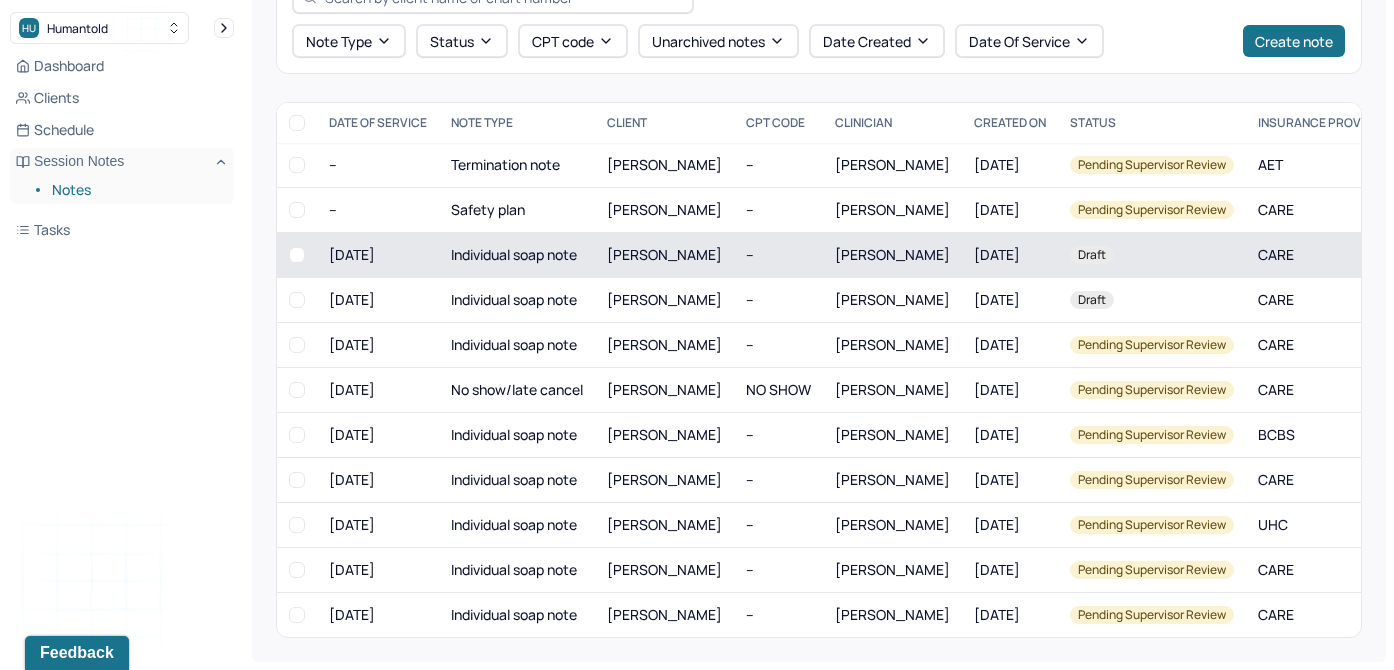 scroll, scrollTop: 0, scrollLeft: 0, axis: both 